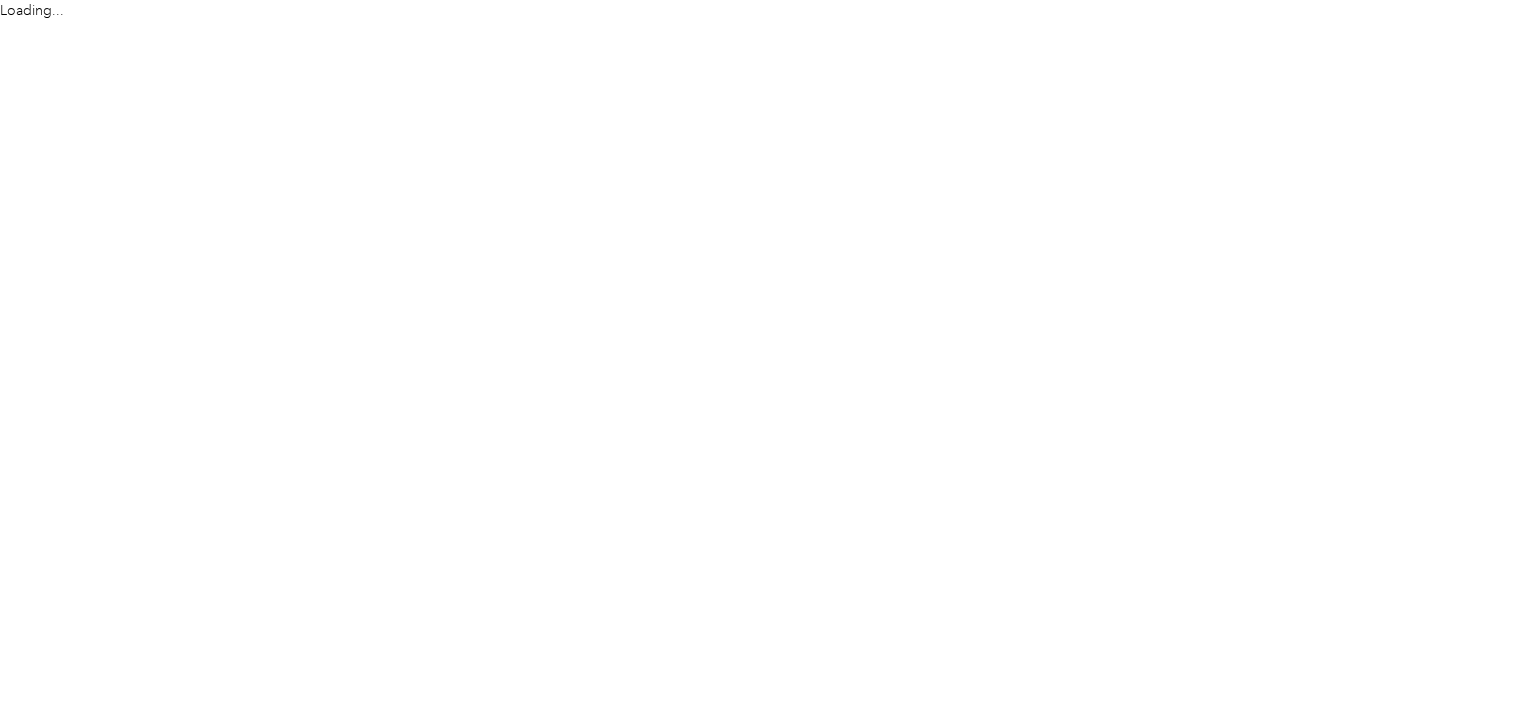 scroll, scrollTop: 0, scrollLeft: 0, axis: both 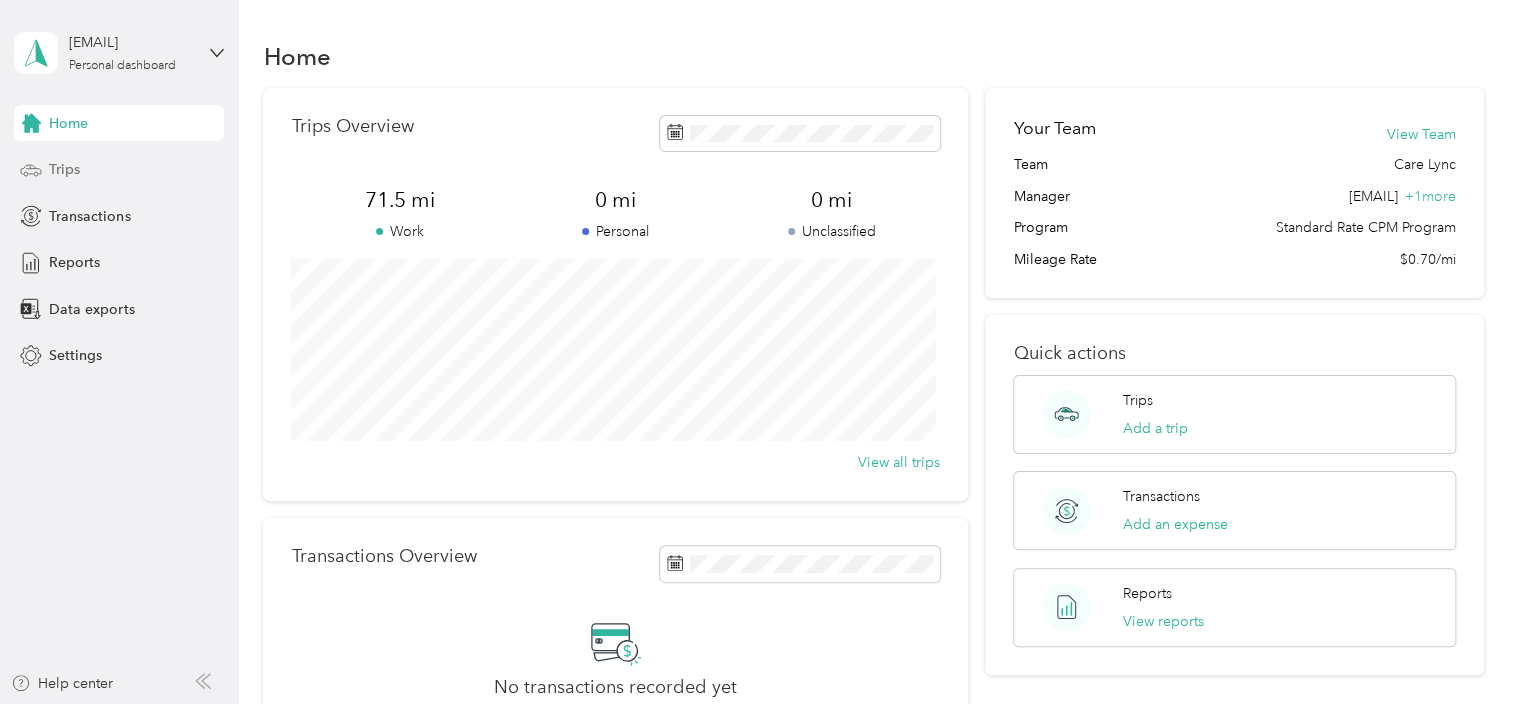 click on "Trips" at bounding box center [64, 169] 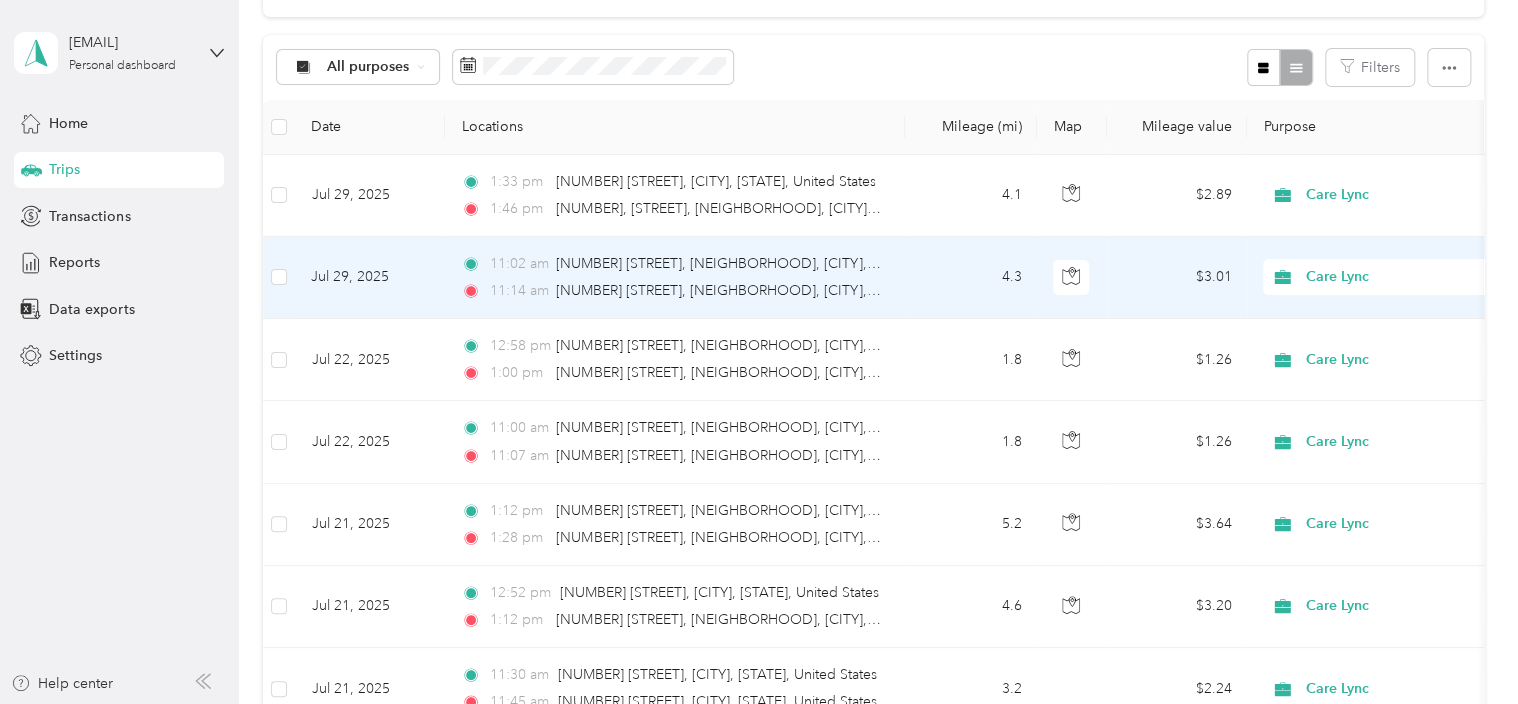scroll, scrollTop: 371, scrollLeft: 0, axis: vertical 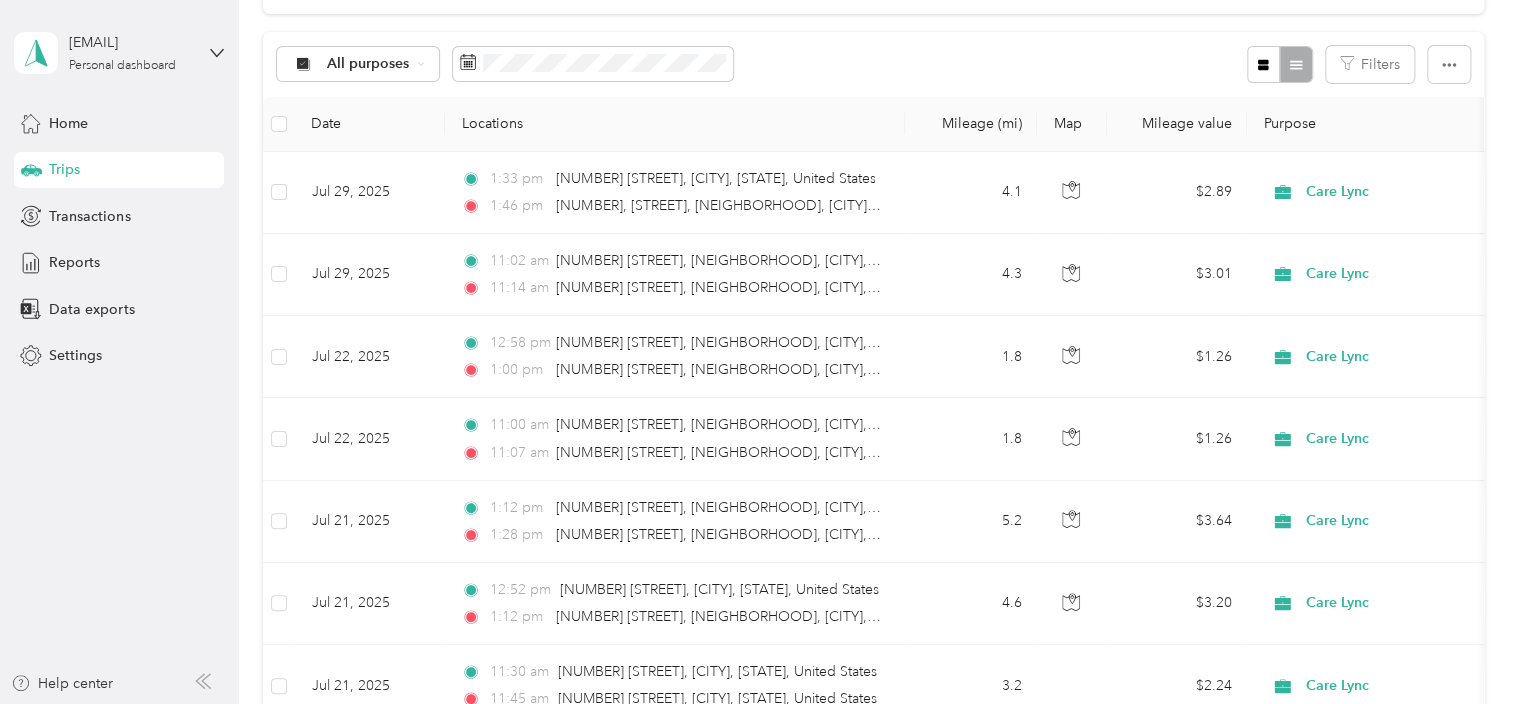click on "All purposes Filters" at bounding box center [873, 64] 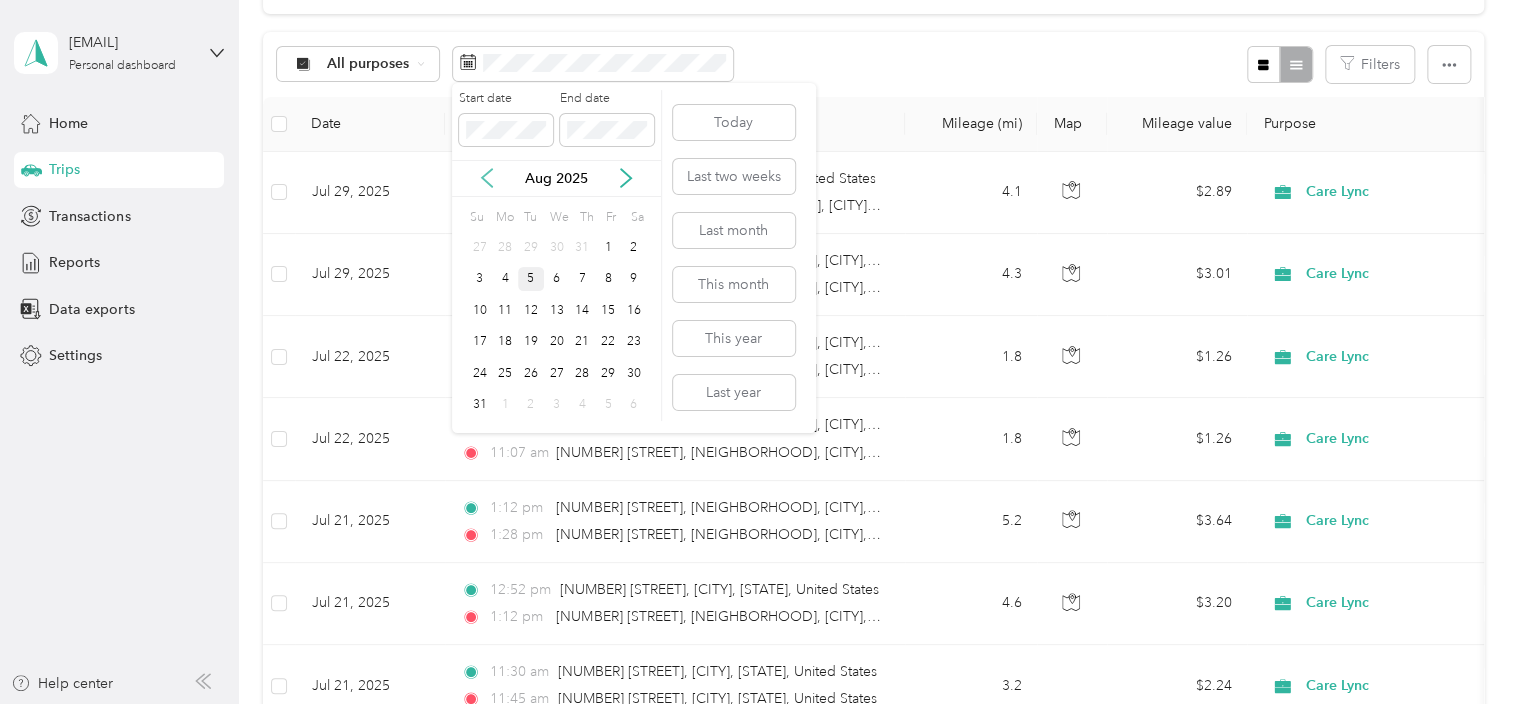 click 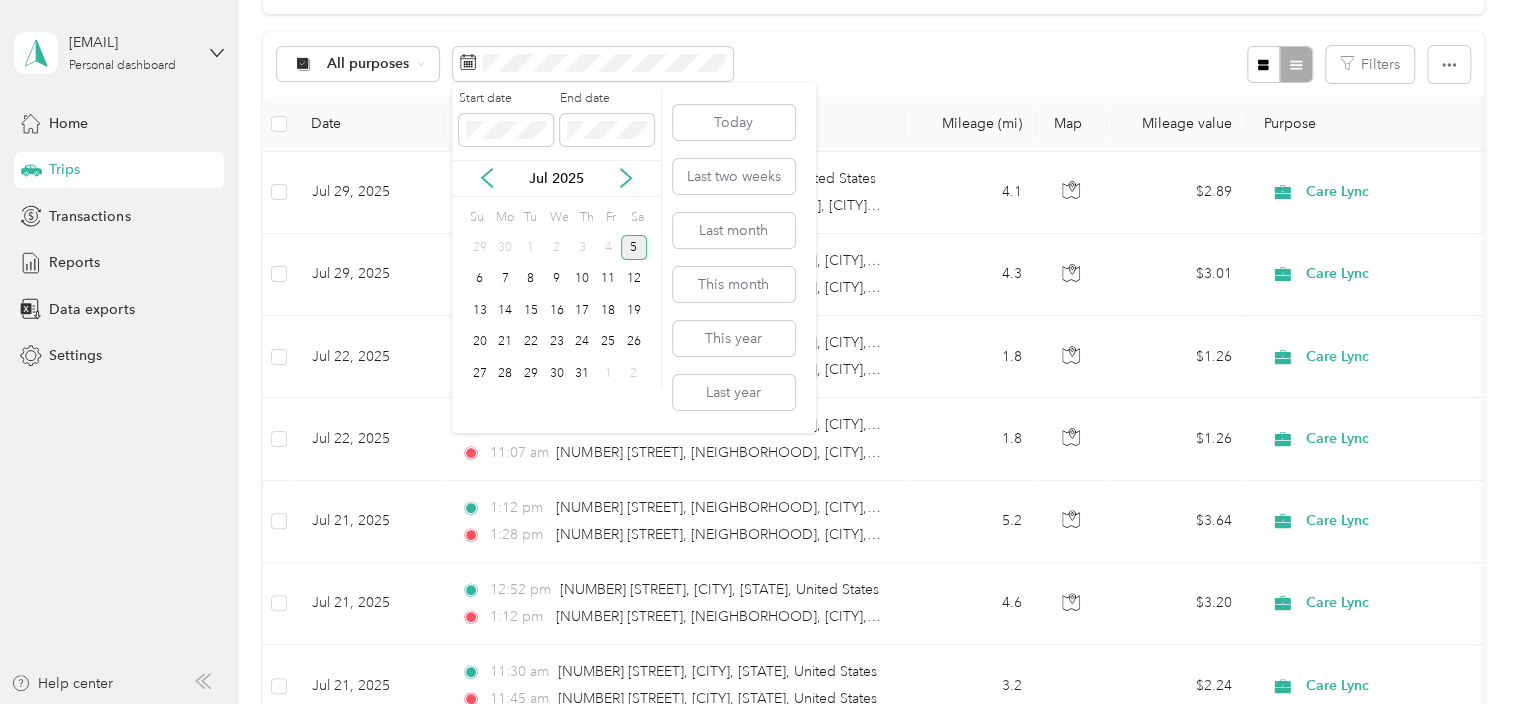 click on "5" at bounding box center (634, 247) 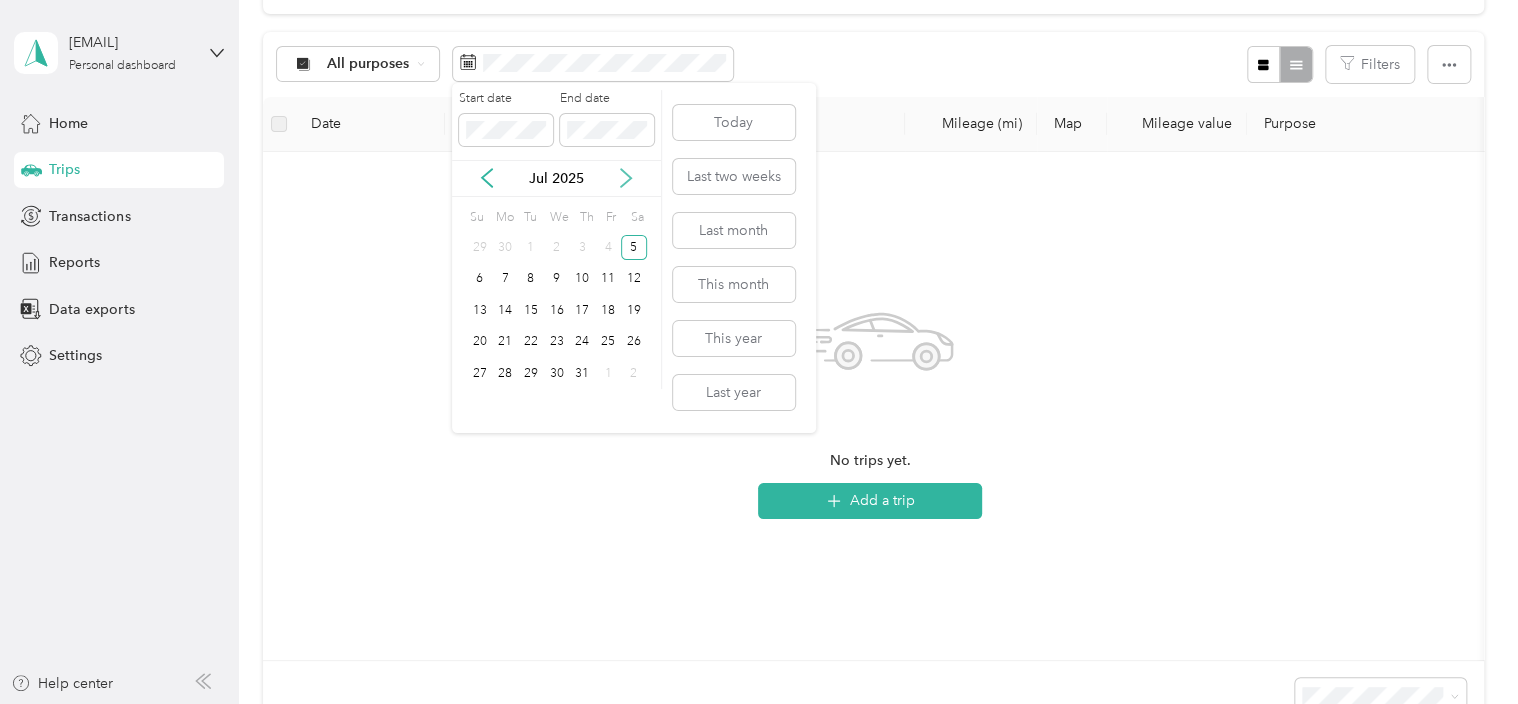 click 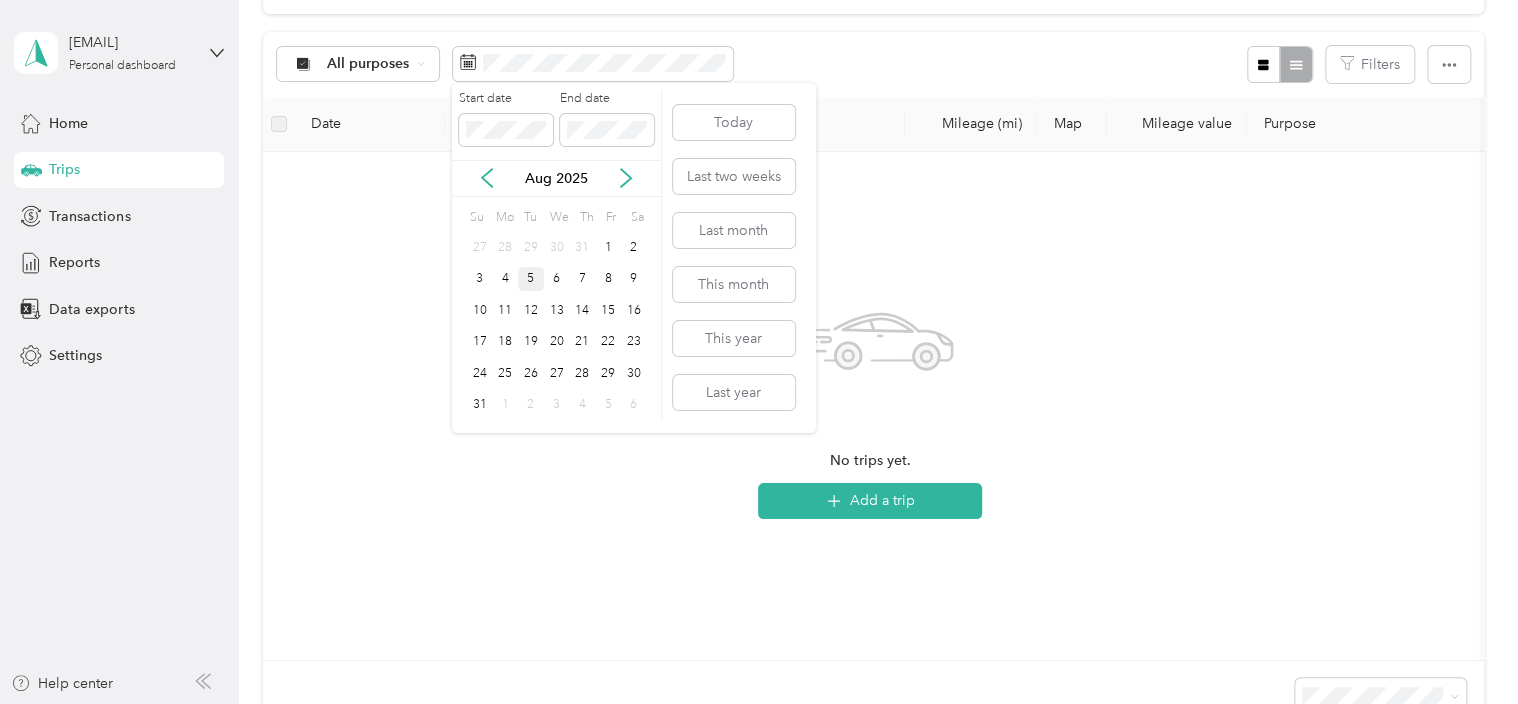 click on "5" at bounding box center (531, 279) 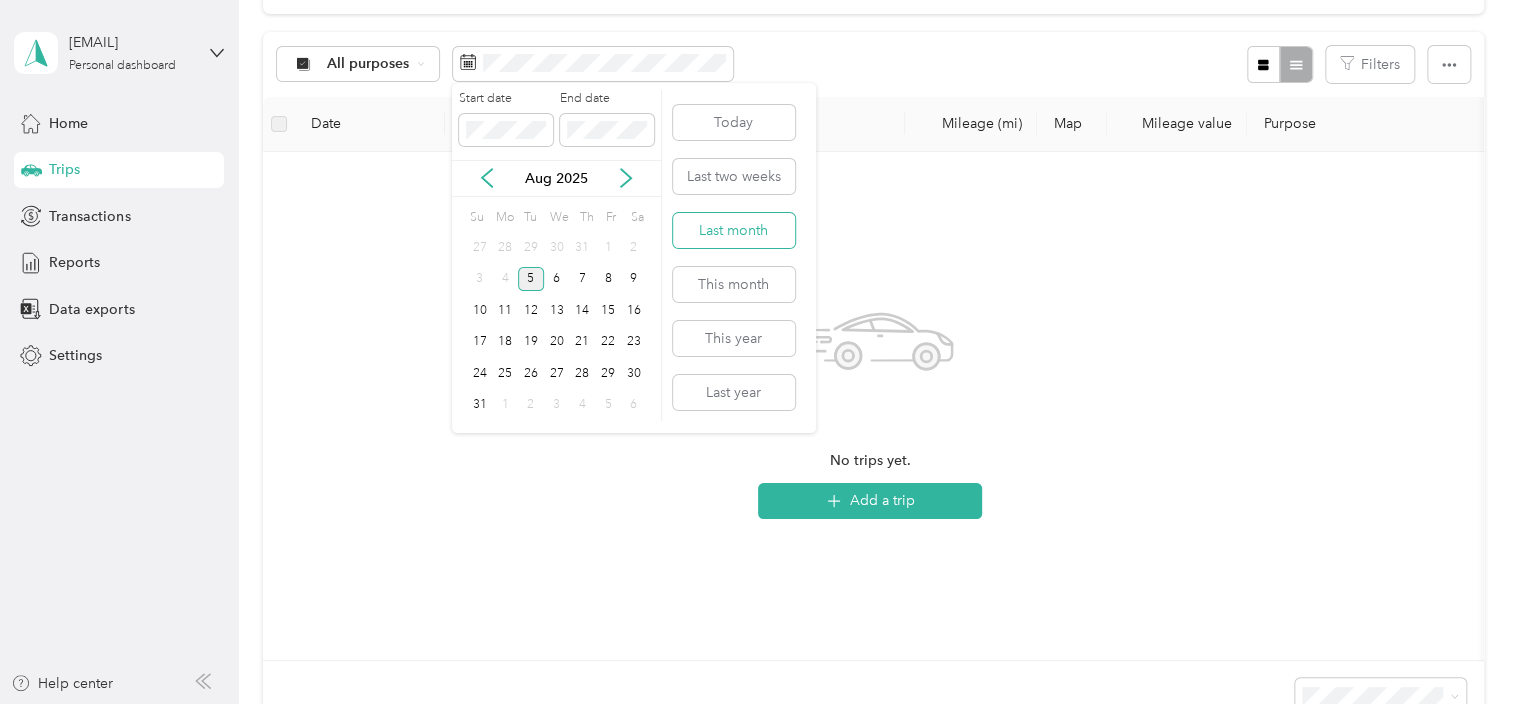 click on "Last month" at bounding box center (734, 230) 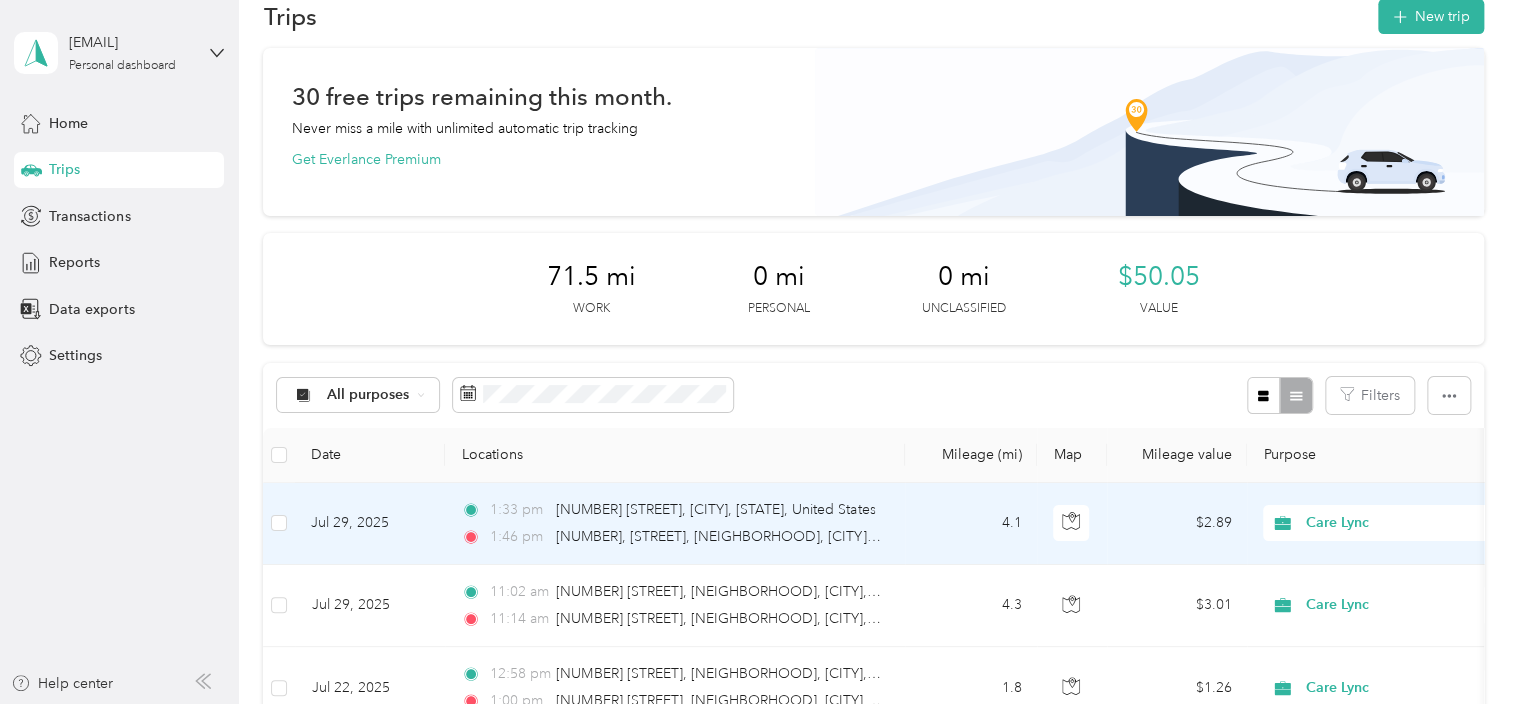 scroll, scrollTop: 0, scrollLeft: 0, axis: both 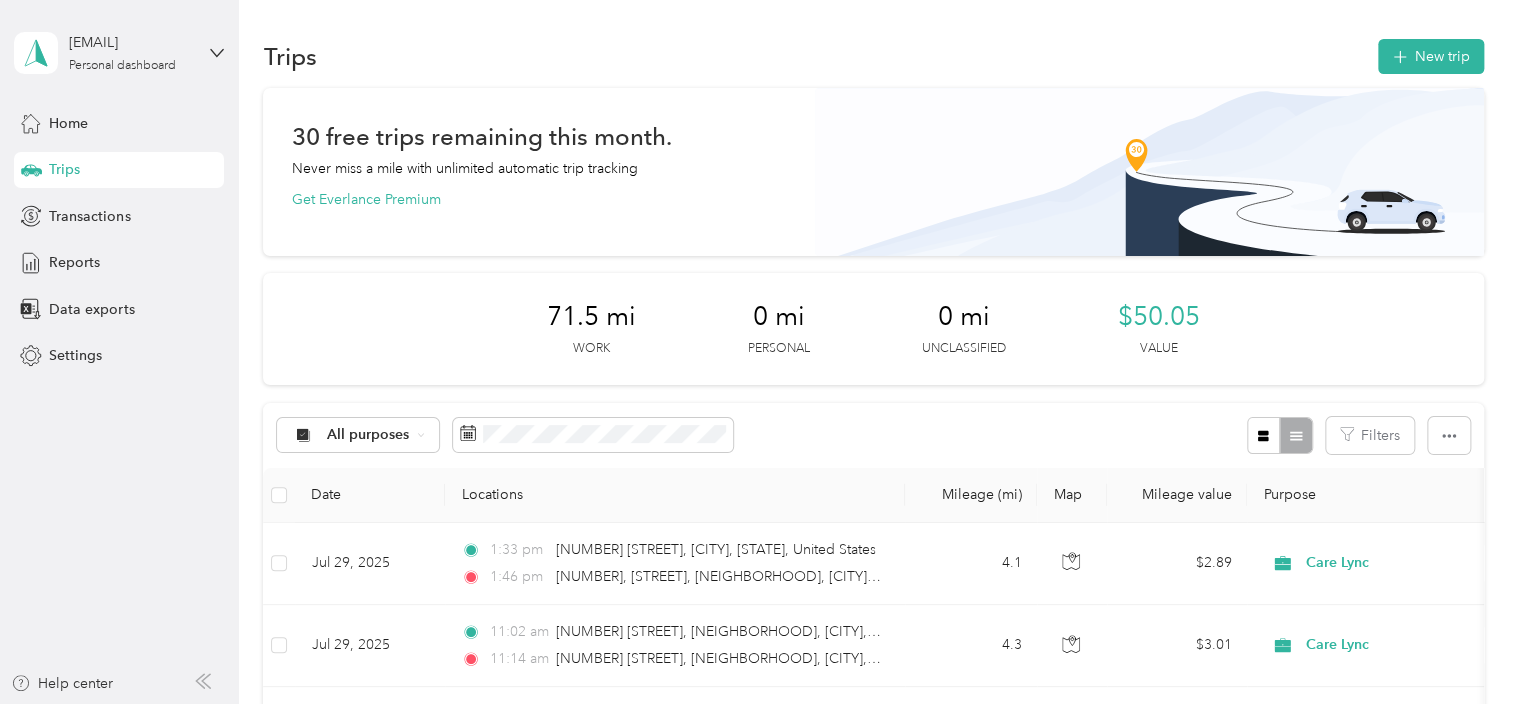 click on "Trips" at bounding box center [64, 169] 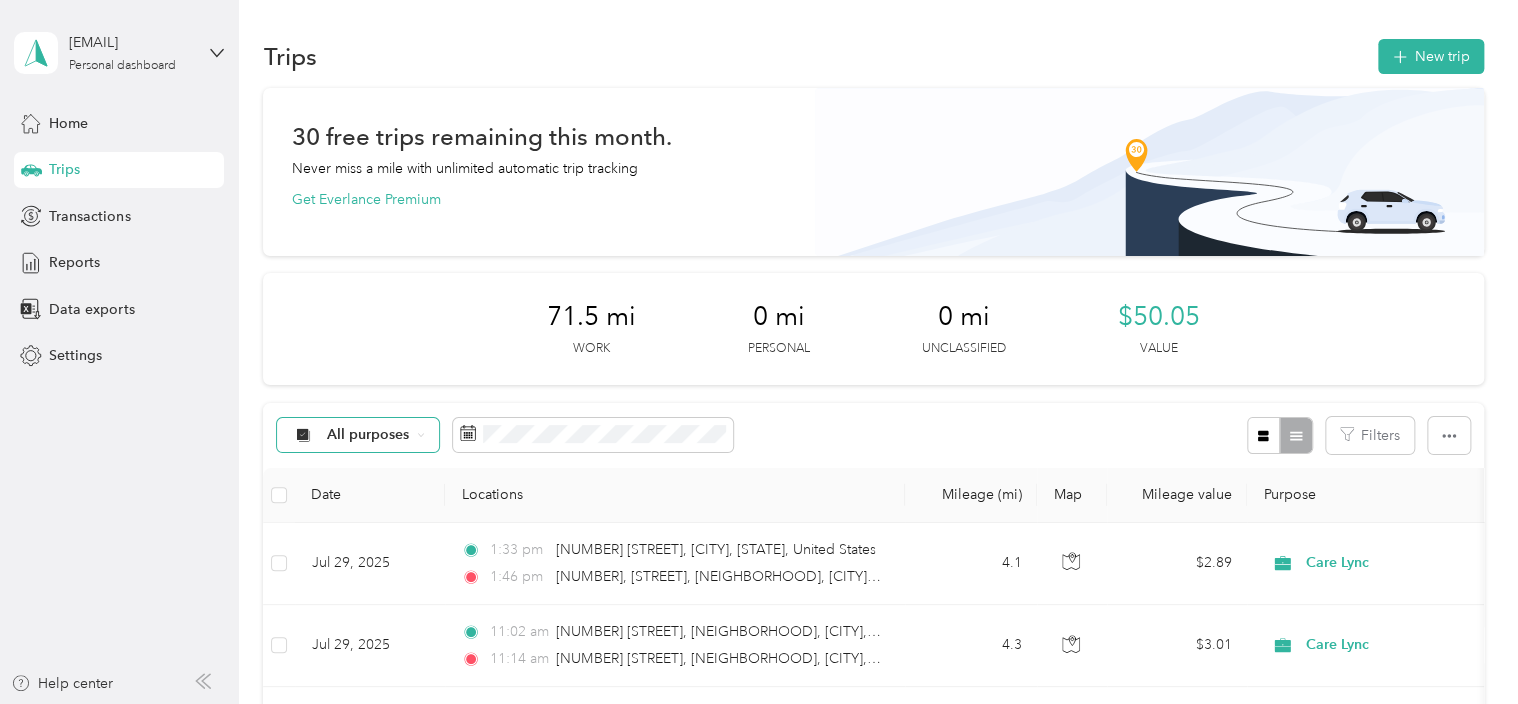 click on "All purposes" at bounding box center (368, 435) 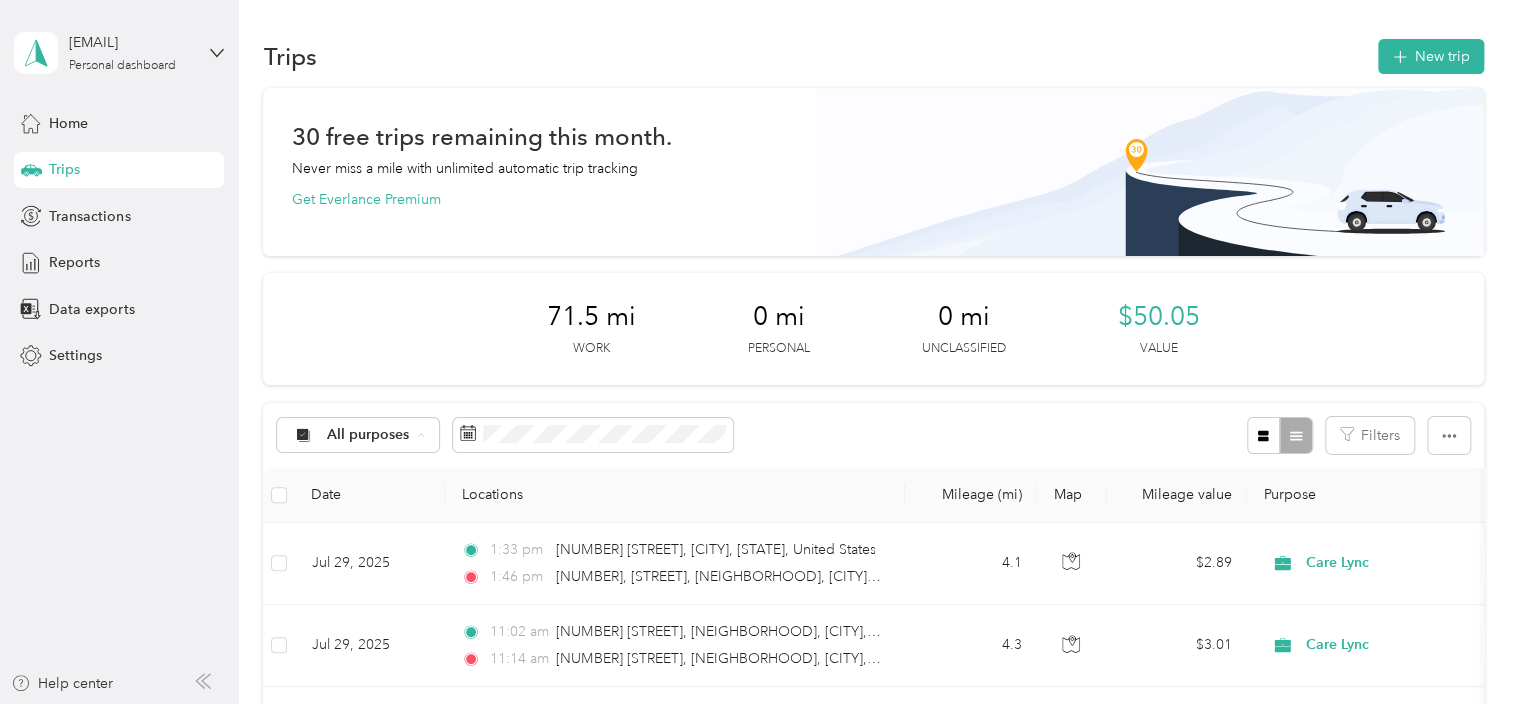 click on "Care Lync" at bounding box center [375, 541] 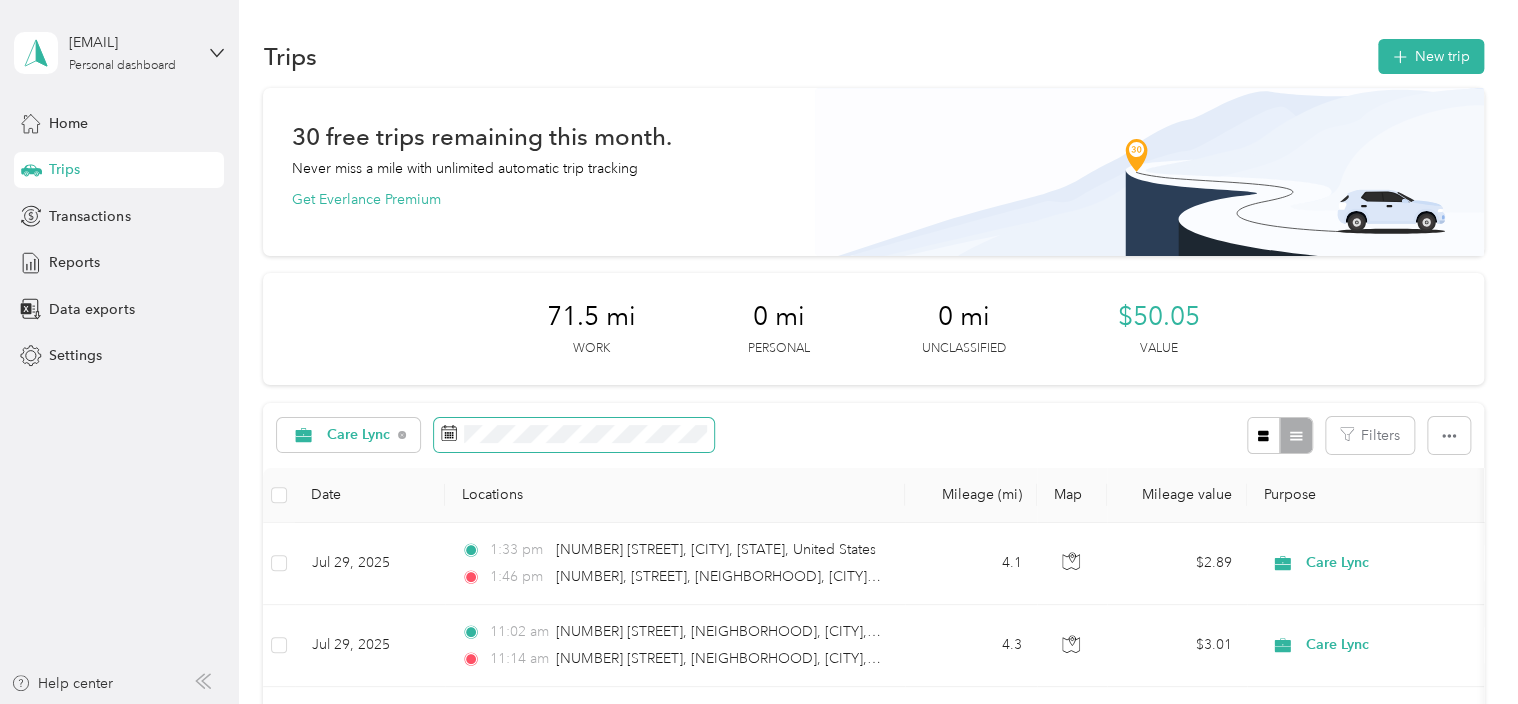 scroll, scrollTop: 178, scrollLeft: 0, axis: vertical 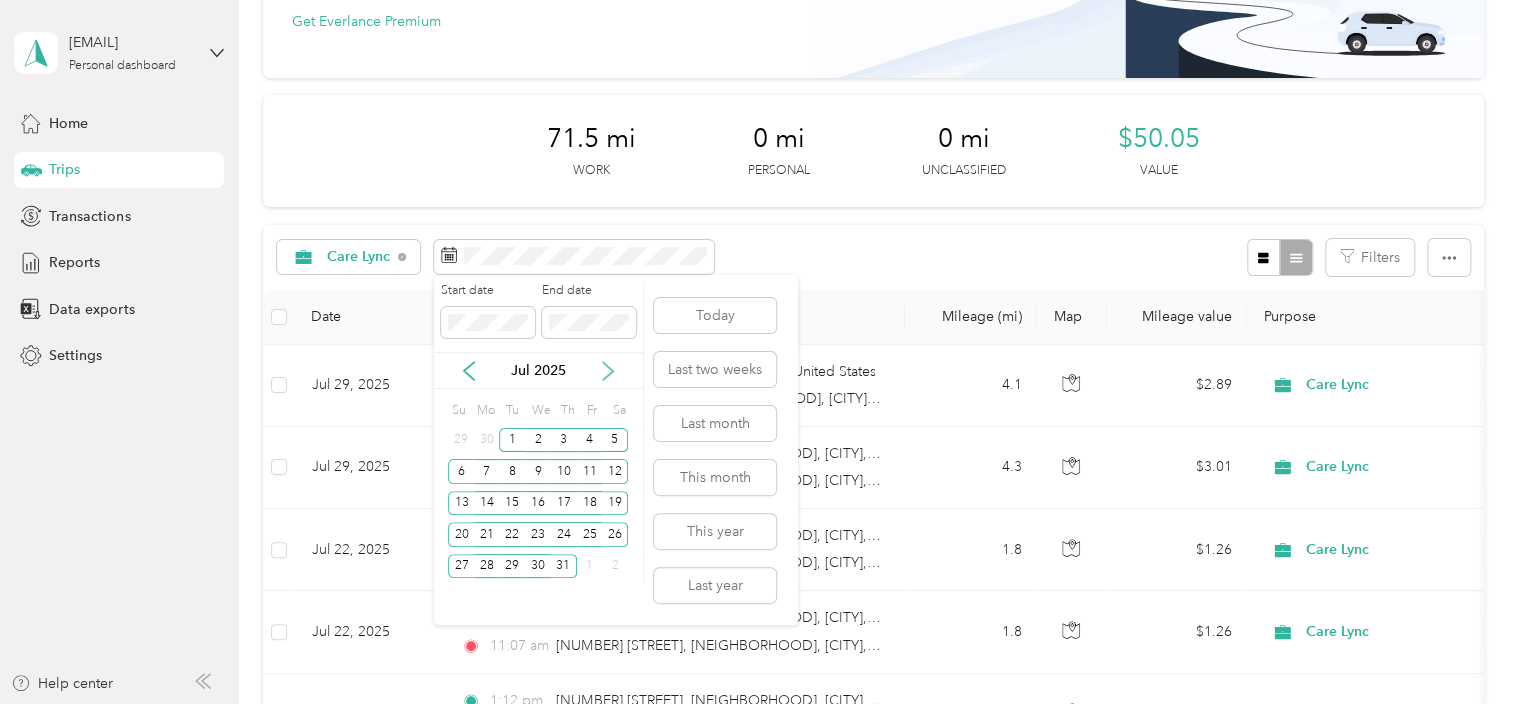 click 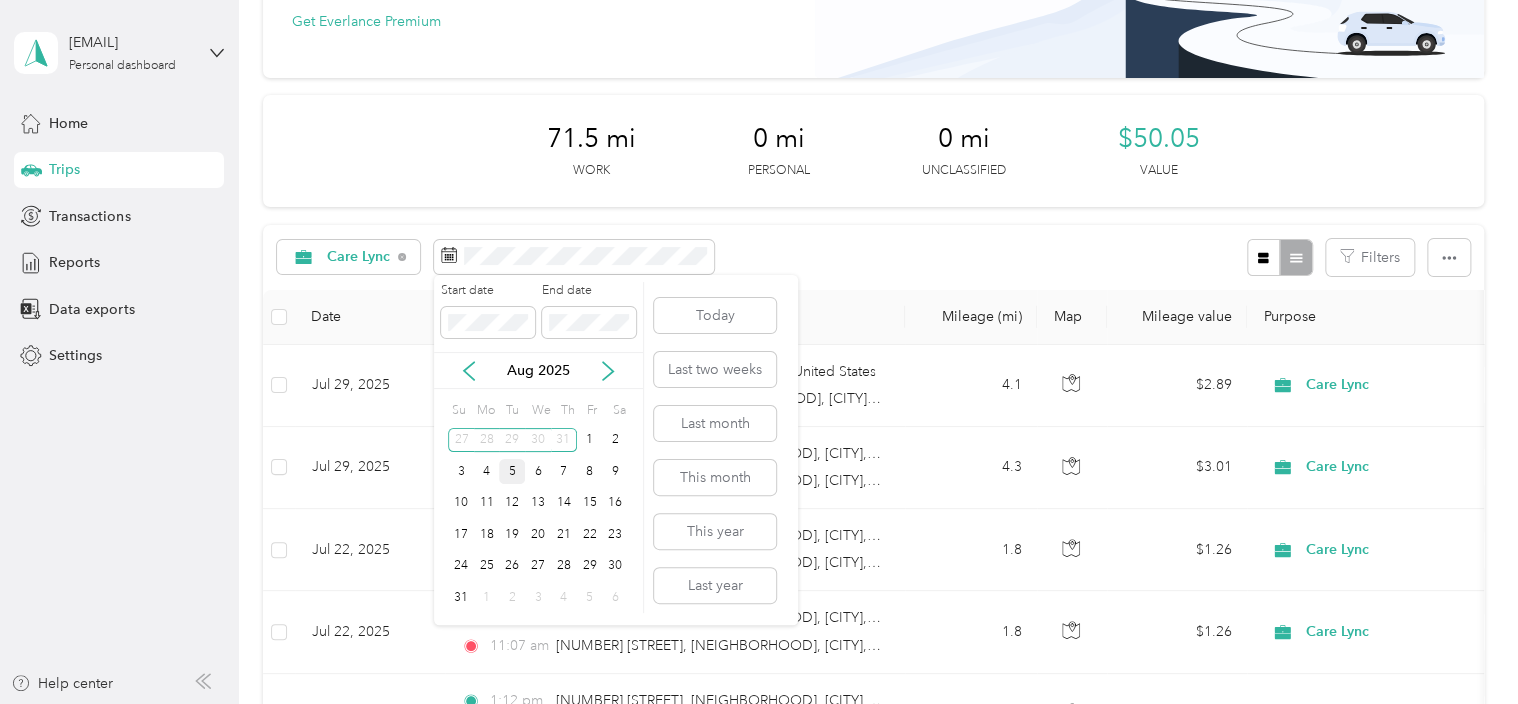 click on "5" at bounding box center [512, 471] 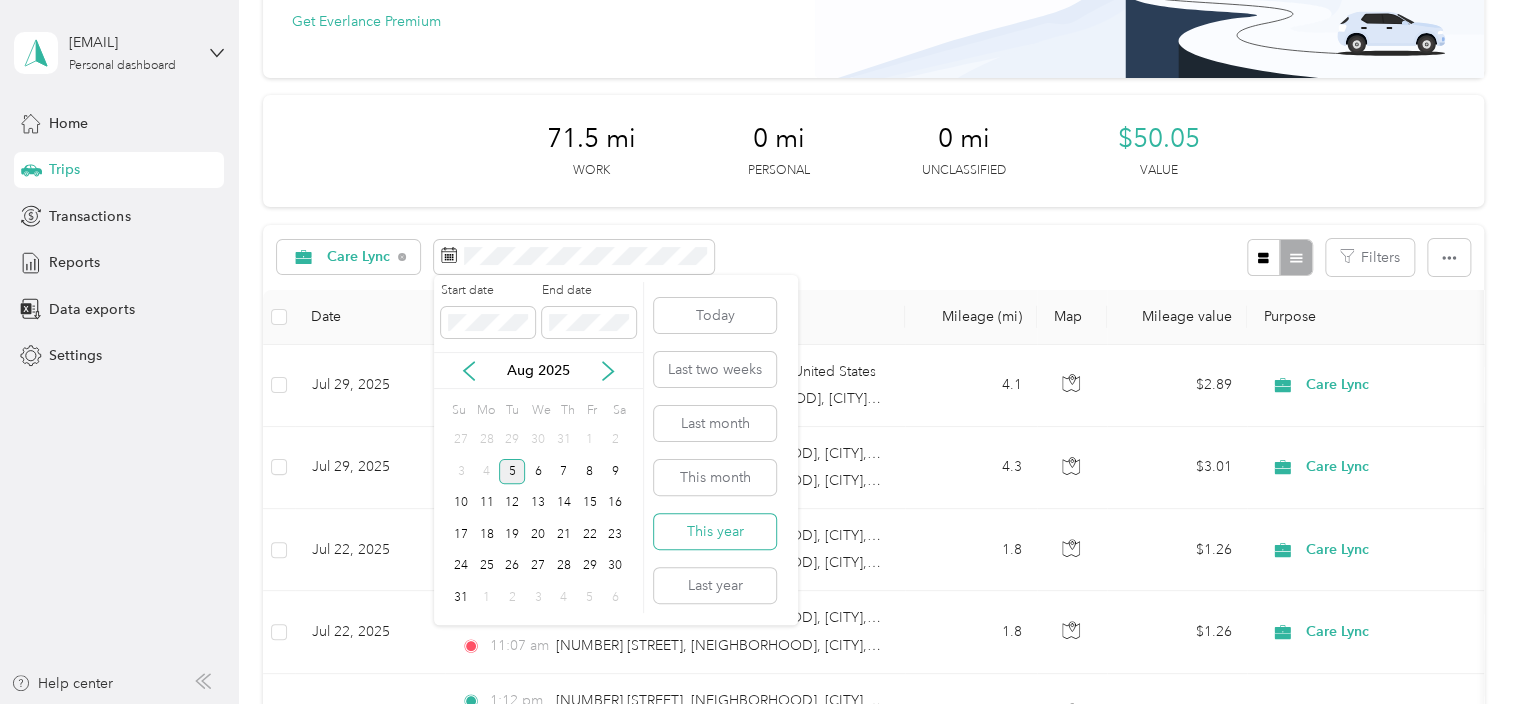click on "This year" at bounding box center [715, 531] 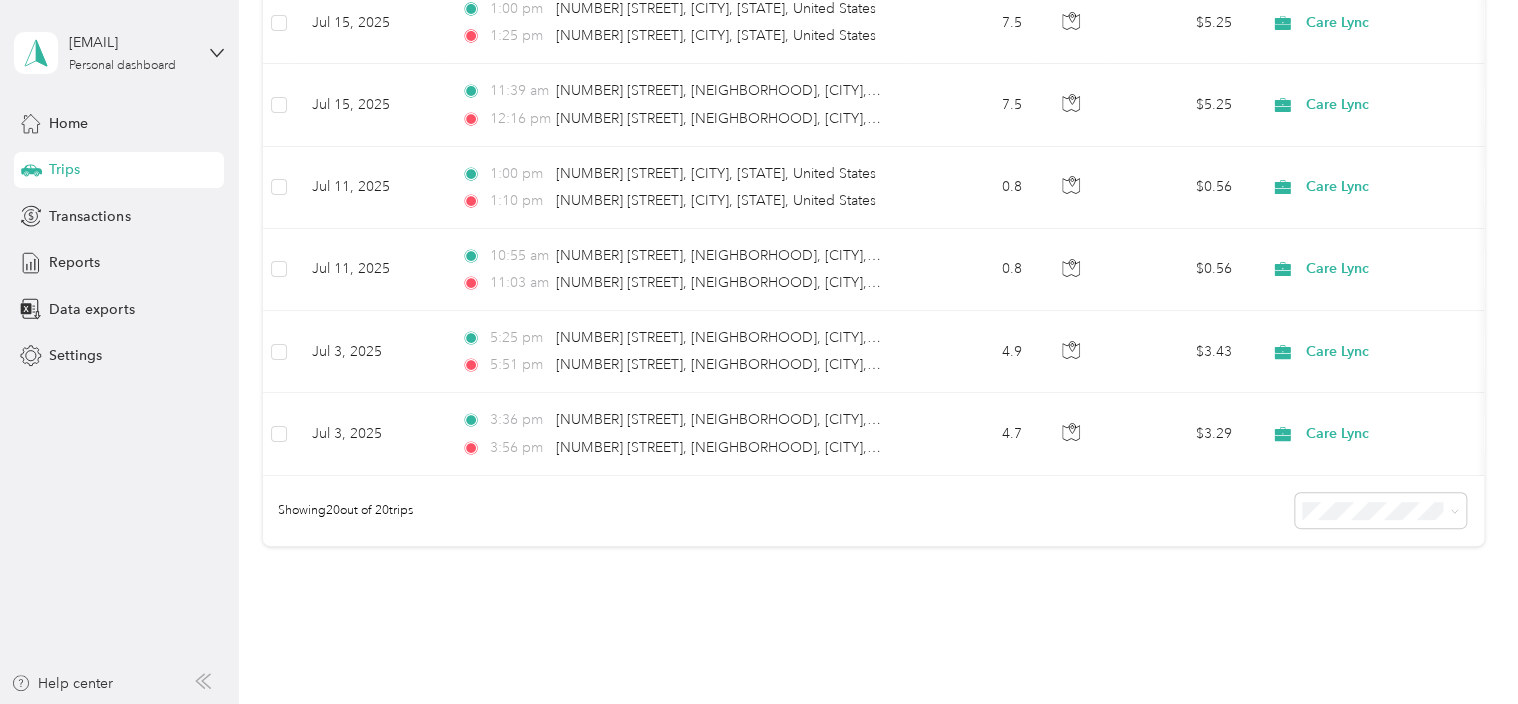 scroll, scrollTop: 1692, scrollLeft: 0, axis: vertical 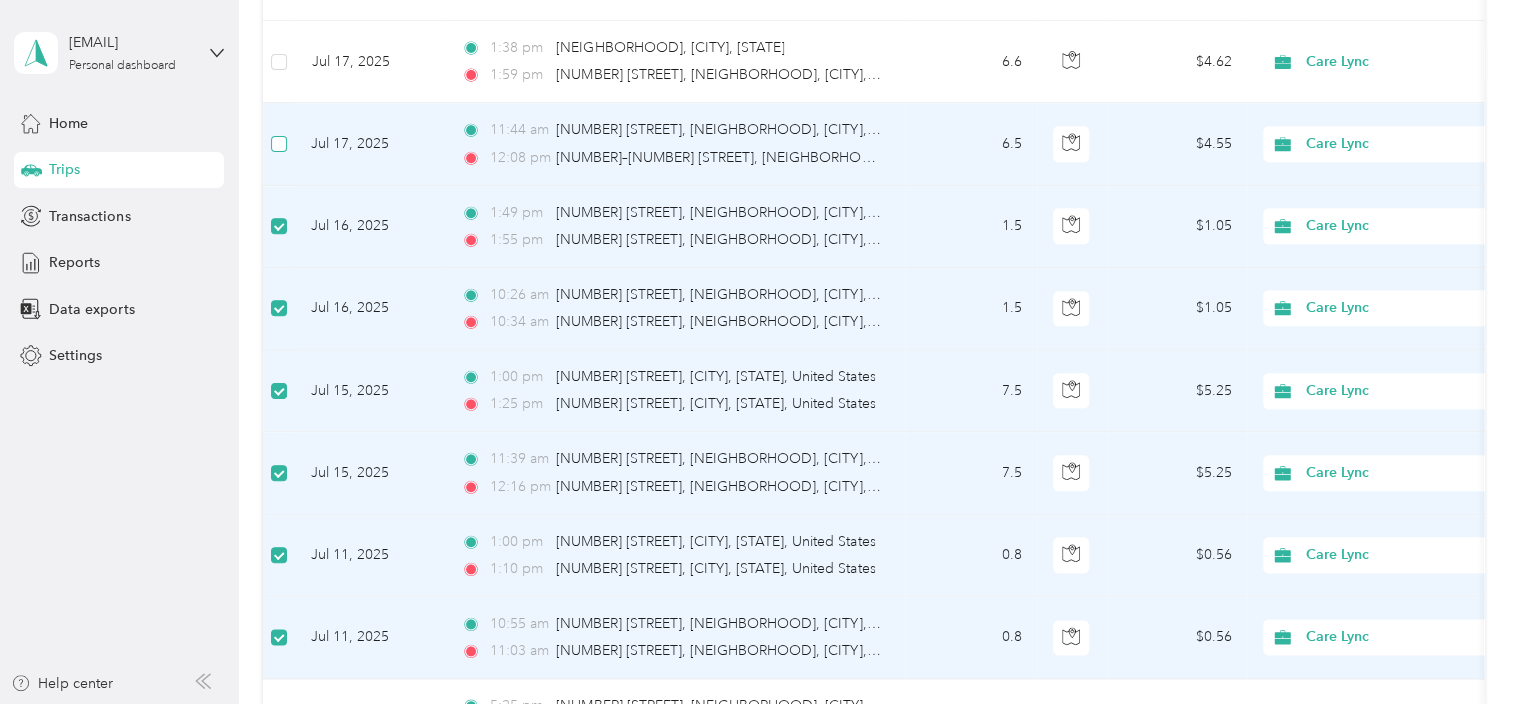 click at bounding box center [279, 144] 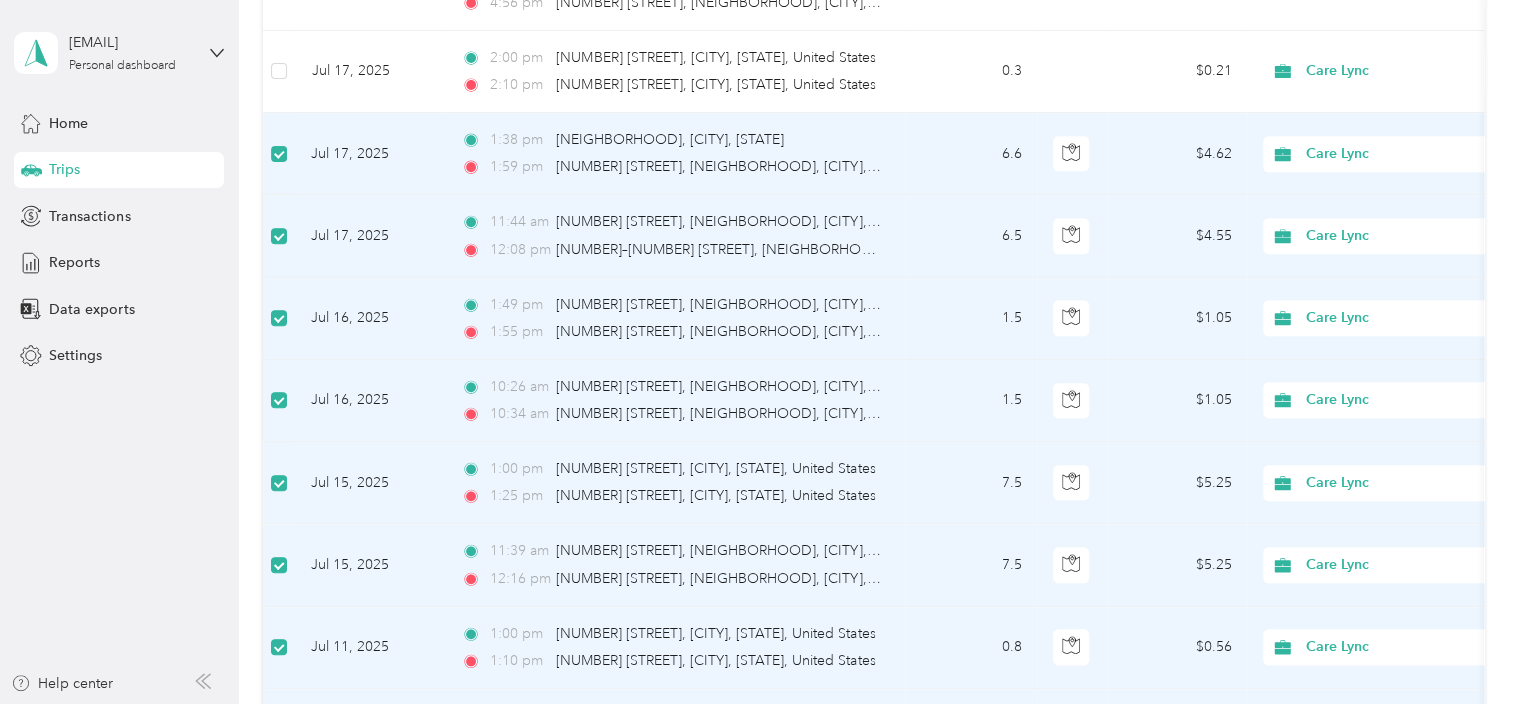 scroll, scrollTop: 1183, scrollLeft: 0, axis: vertical 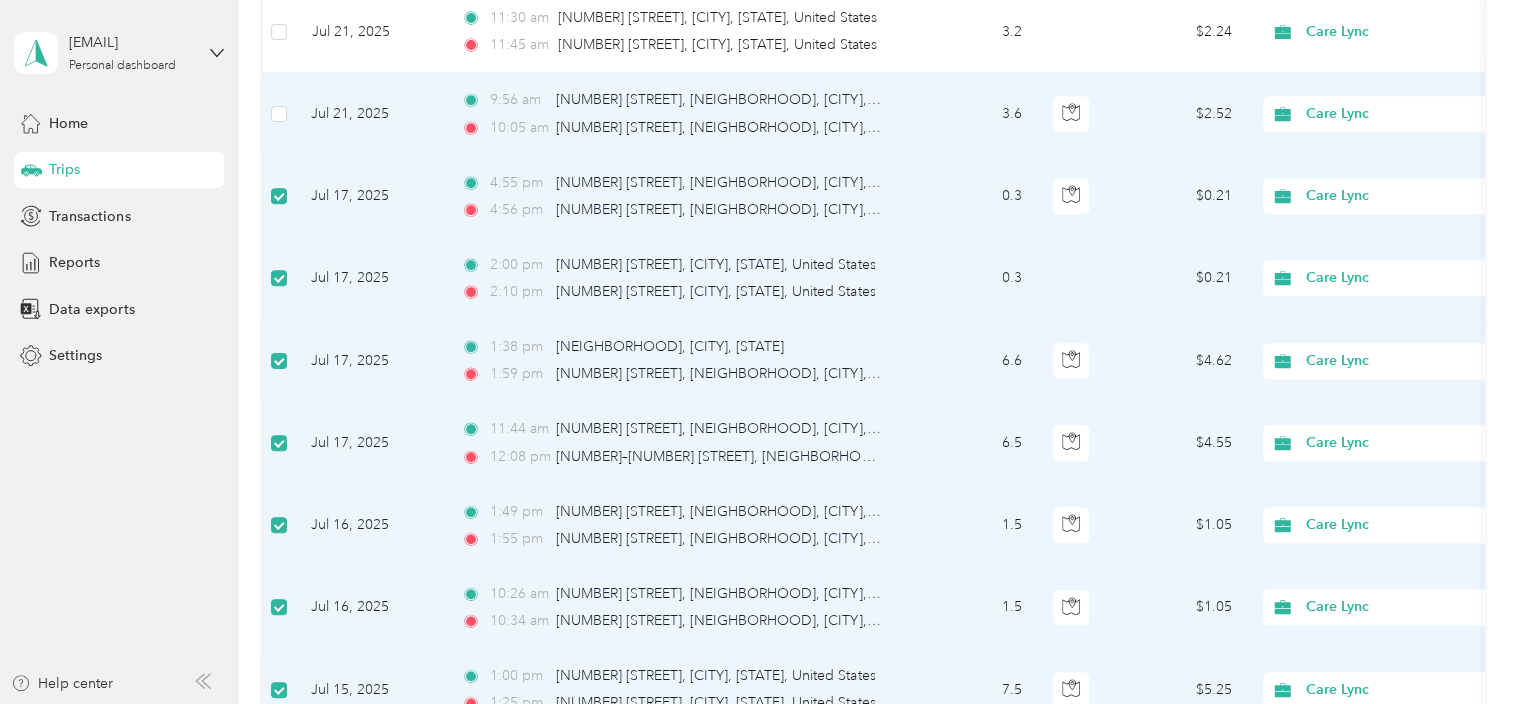 click at bounding box center [279, 114] 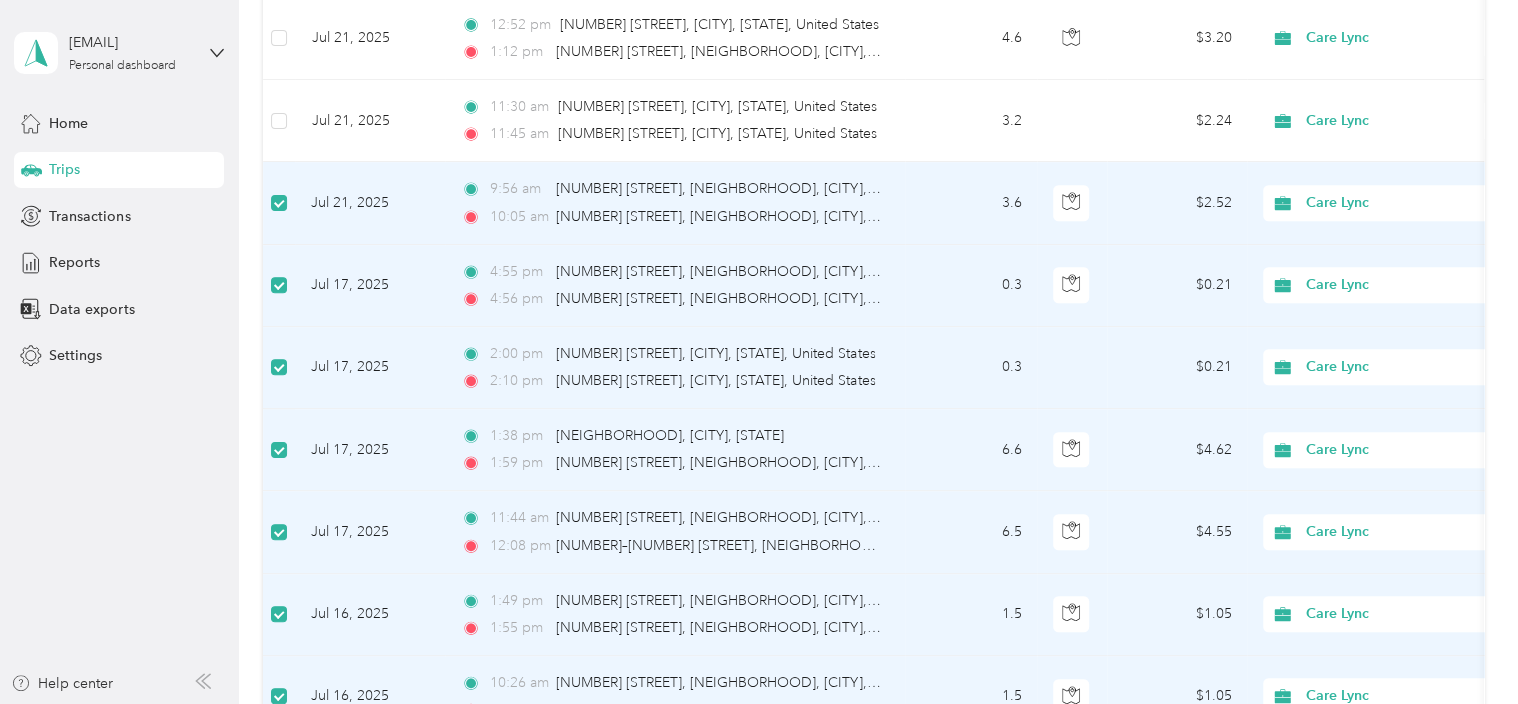 scroll, scrollTop: 906, scrollLeft: 0, axis: vertical 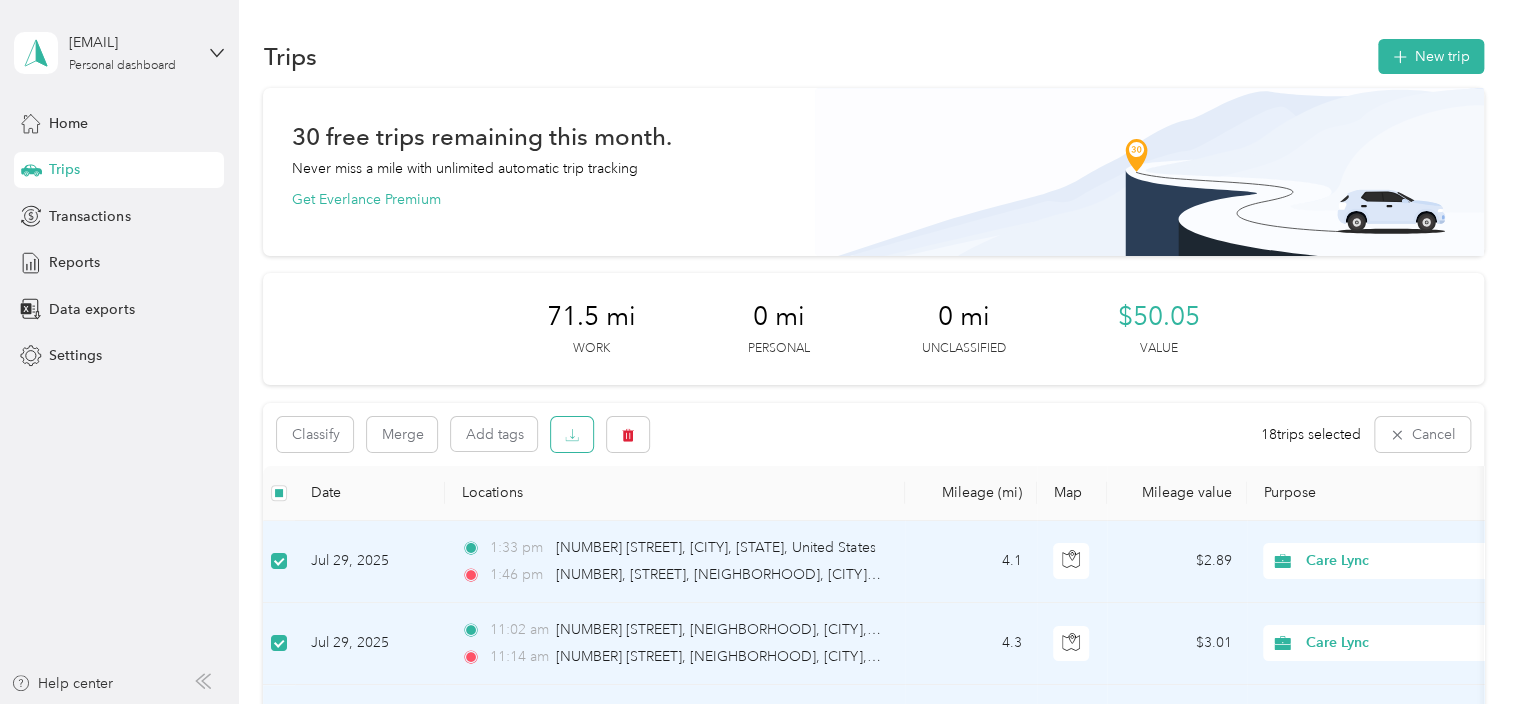 click at bounding box center [572, 434] 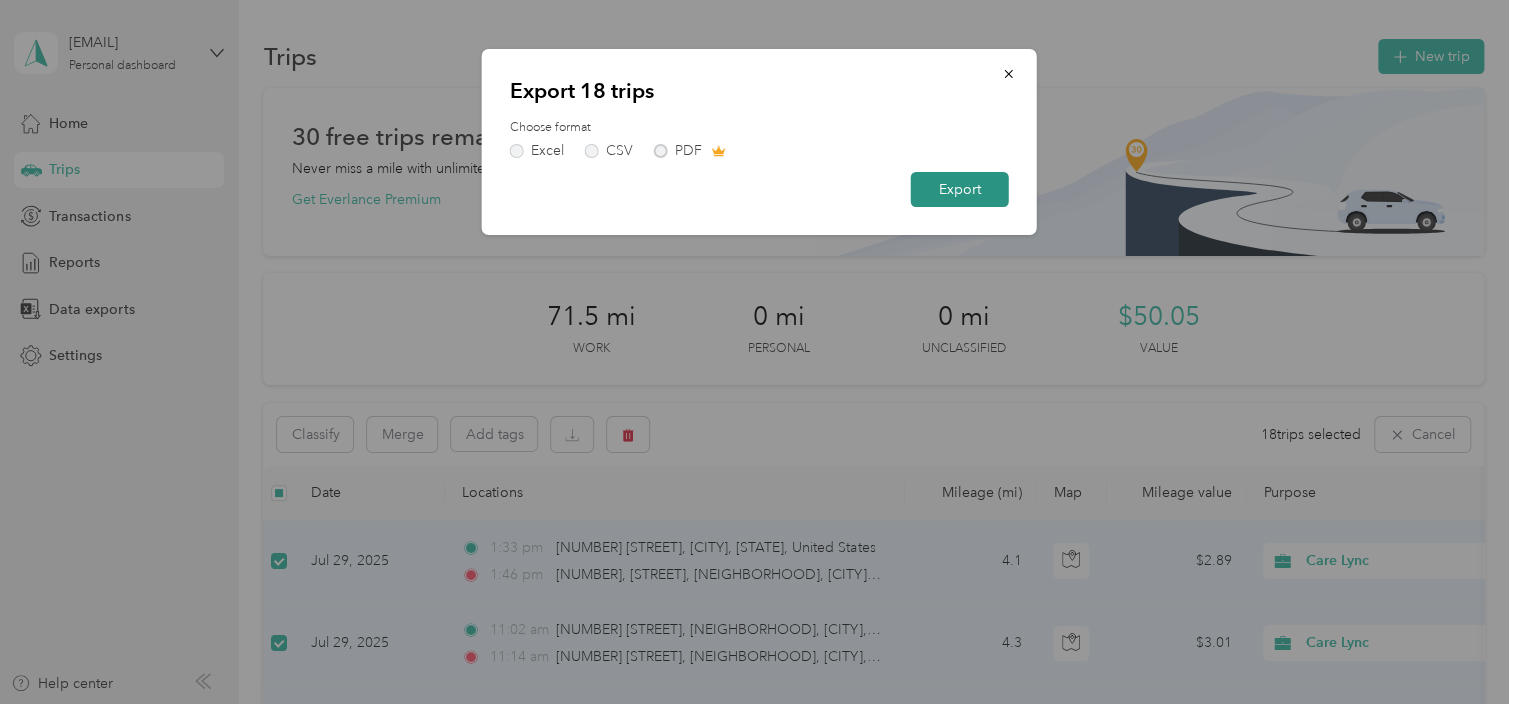 click on "Export" at bounding box center [960, 189] 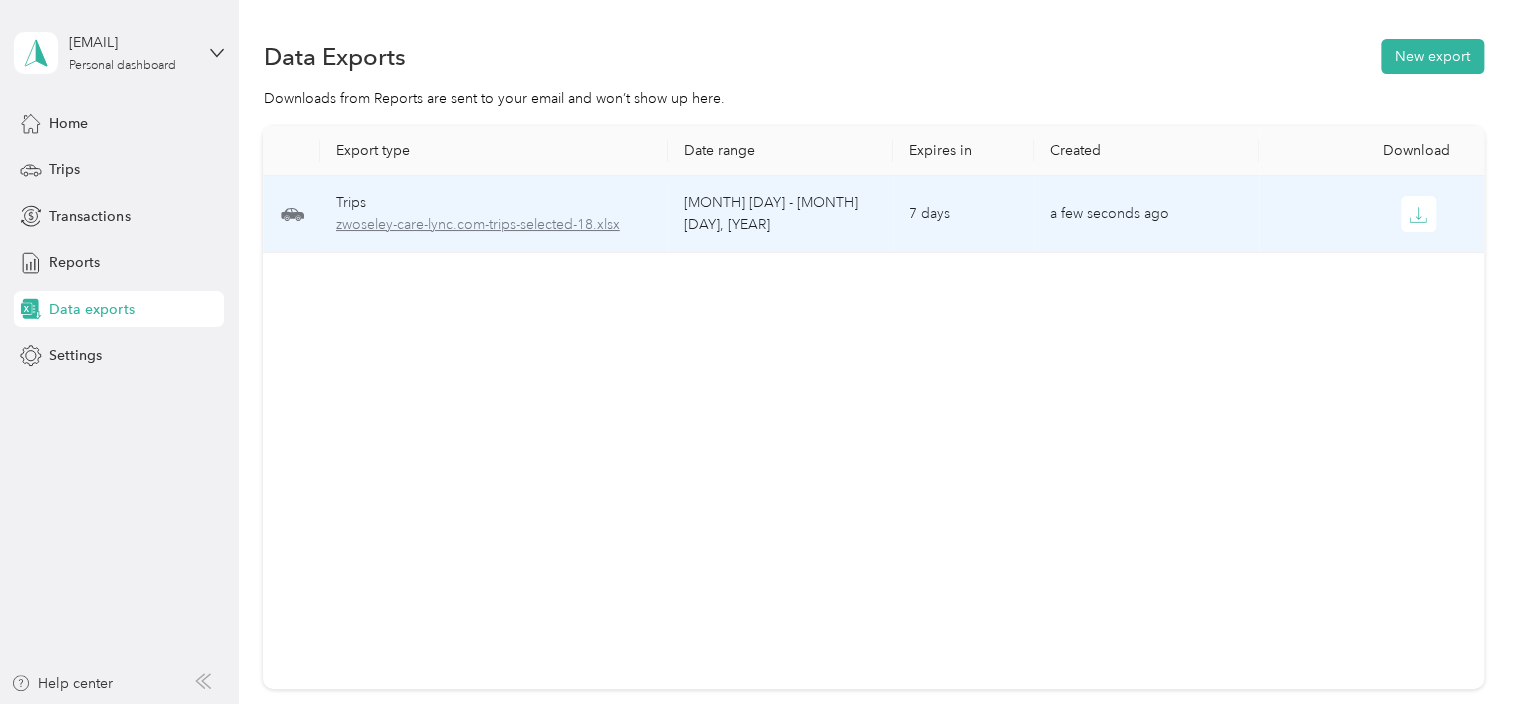 click on "zwoseley-care-lync.com-trips-selected-18.xlsx" at bounding box center (494, 225) 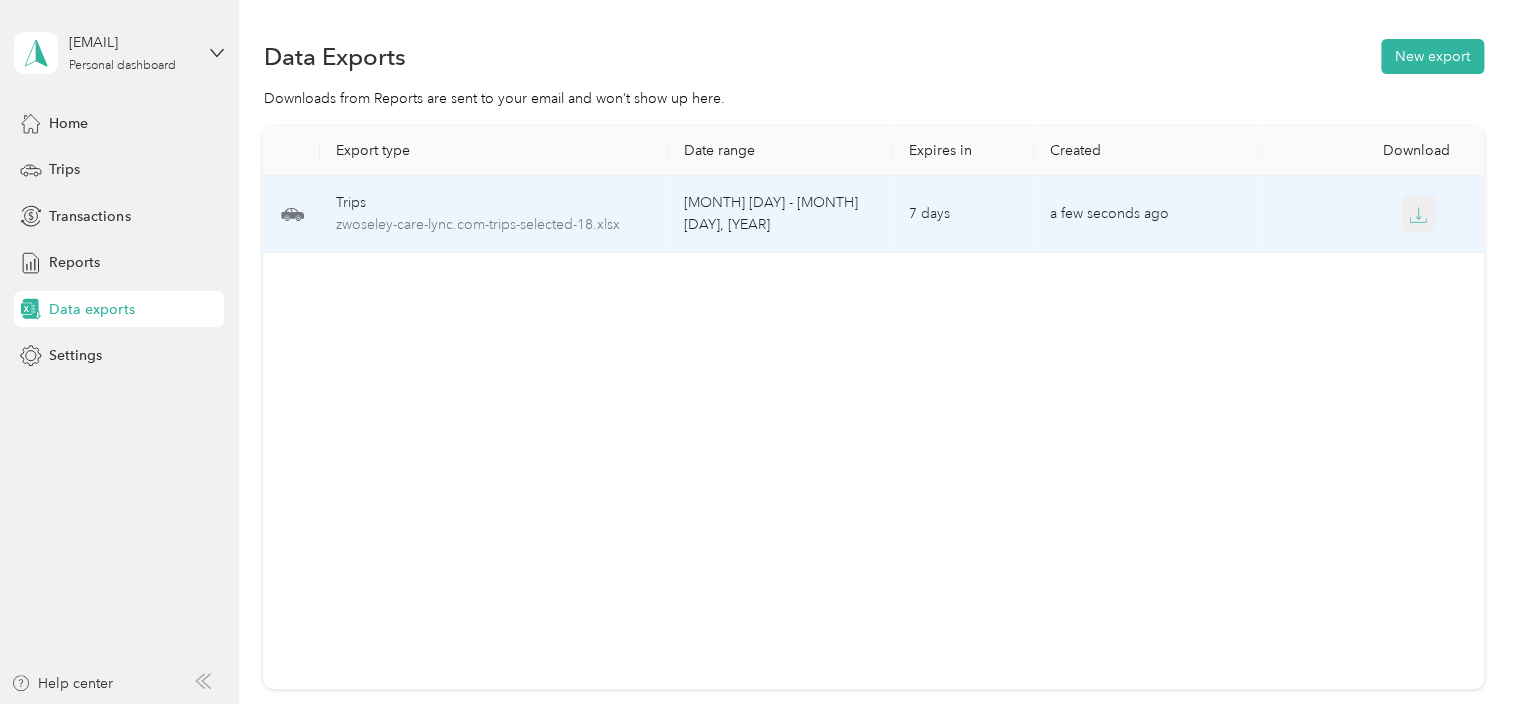 click 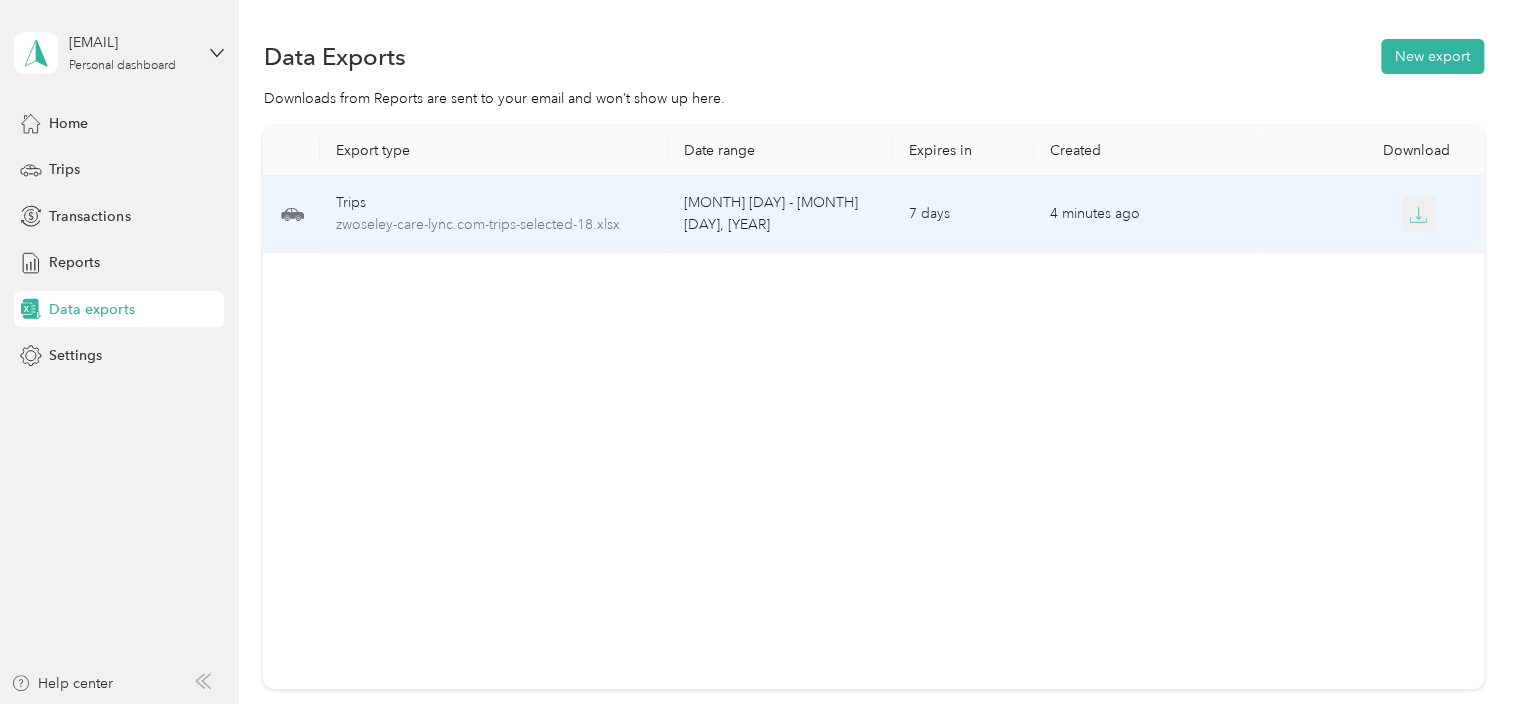 click at bounding box center (1419, 214) 